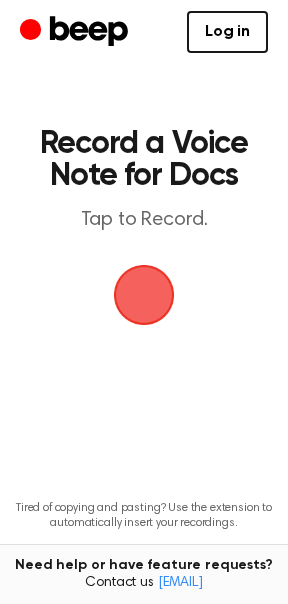 scroll, scrollTop: 0, scrollLeft: 0, axis: both 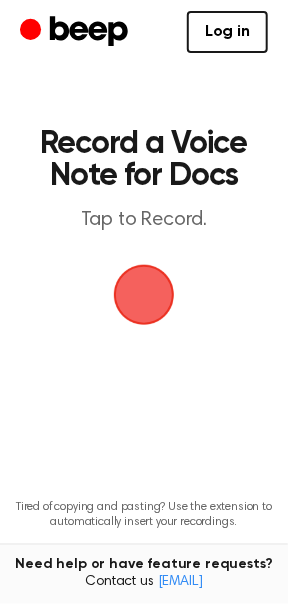 click at bounding box center [144, 295] 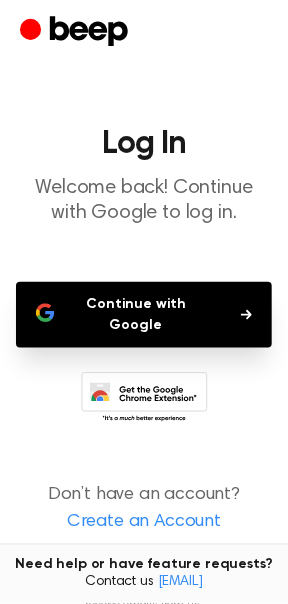 click on "Continue with Google" at bounding box center [144, 315] 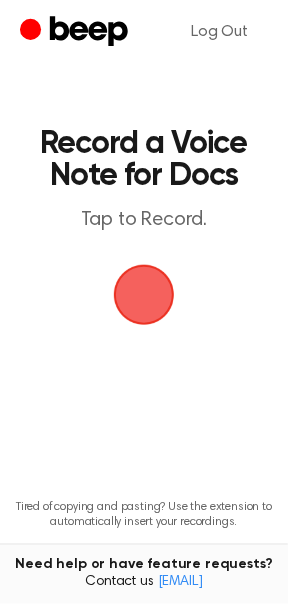click at bounding box center (144, 295) 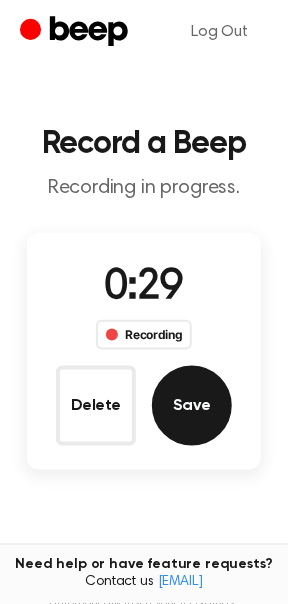 click on "Save" at bounding box center [192, 406] 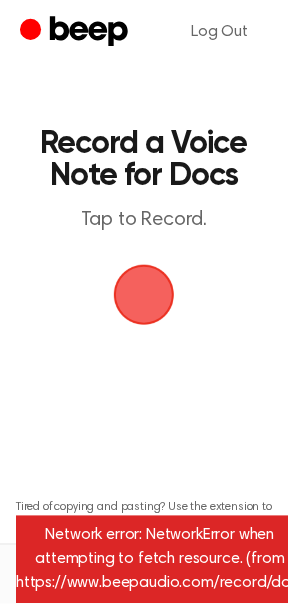 click at bounding box center (144, 295) 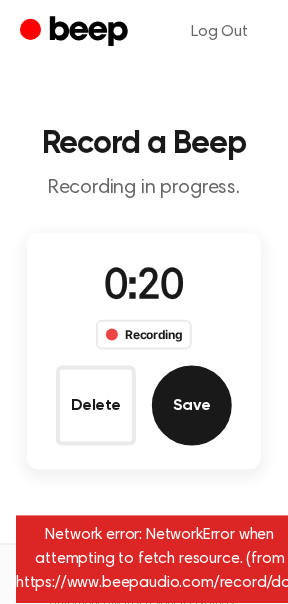 click on "Save" at bounding box center [192, 406] 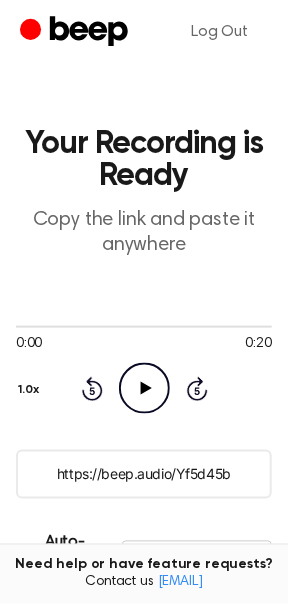 click on "Play Audio" 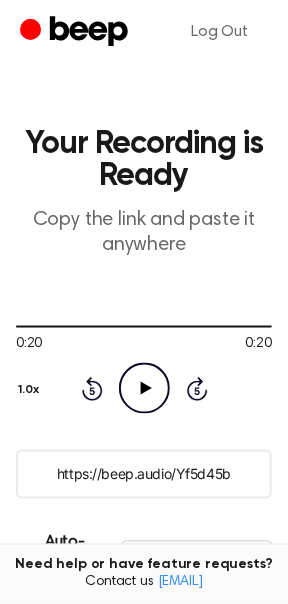 click on "Play Audio" 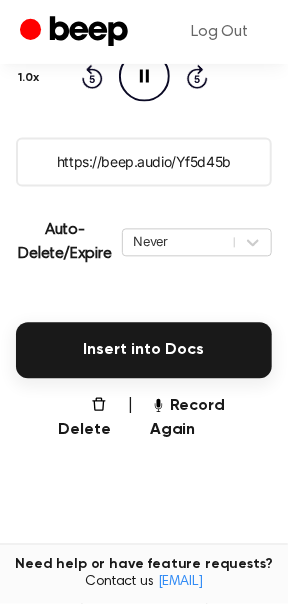 scroll, scrollTop: 345, scrollLeft: 0, axis: vertical 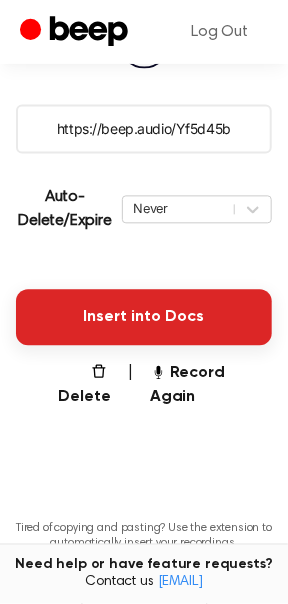 click on "Insert into Docs" at bounding box center (144, 318) 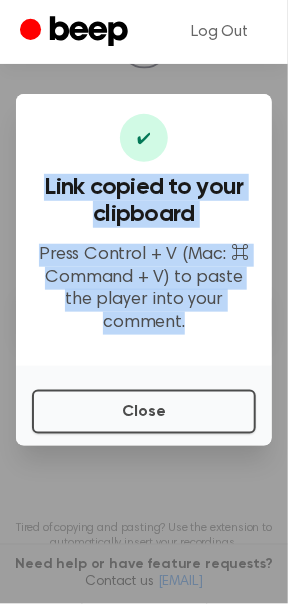 drag, startPoint x: 57, startPoint y: 192, endPoint x: 223, endPoint y: 339, distance: 221.73183 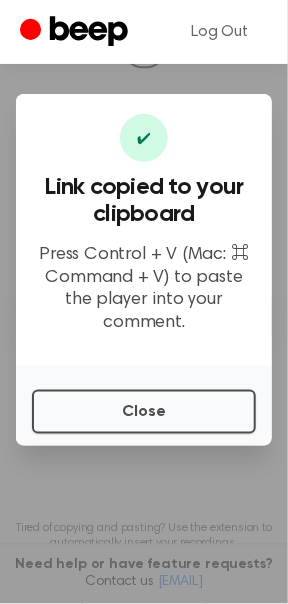 click on "Press Control + V (Mac: ⌘ Command + V) to paste the player into your comment." at bounding box center [144, 289] 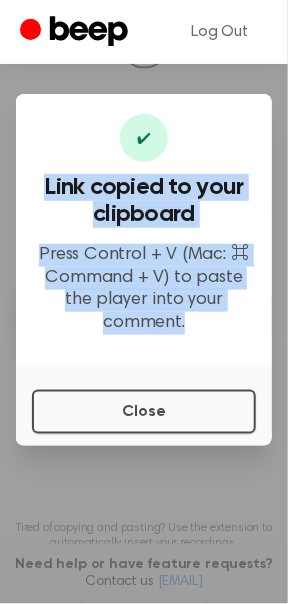drag, startPoint x: 48, startPoint y: 184, endPoint x: 233, endPoint y: 325, distance: 232.60696 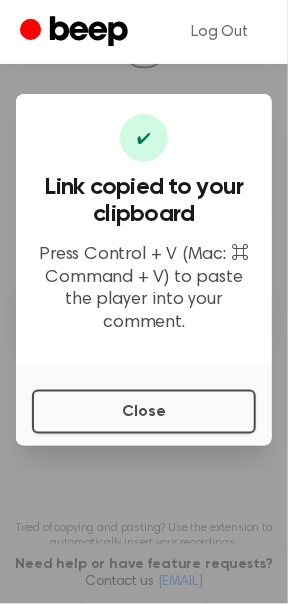 click on "✔ Link copied to your clipboard Press Control + V (Mac: ⌘ Command + V) to paste the player into your comment." at bounding box center [144, 230] 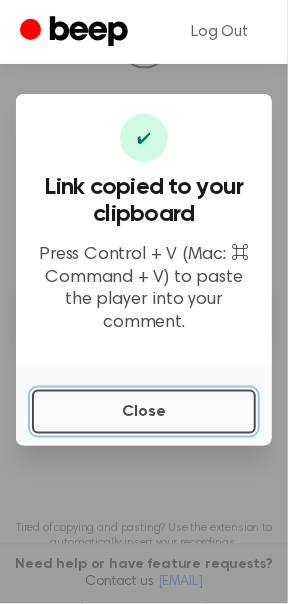 click on "Close" at bounding box center [144, 412] 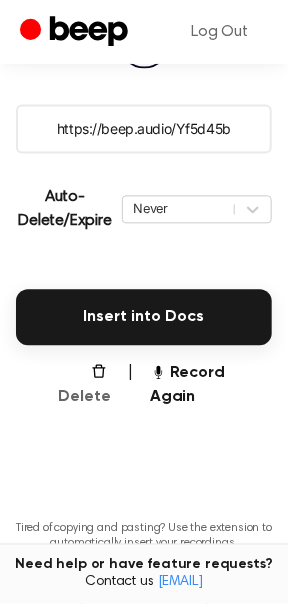 click on "Delete" at bounding box center (75, 386) 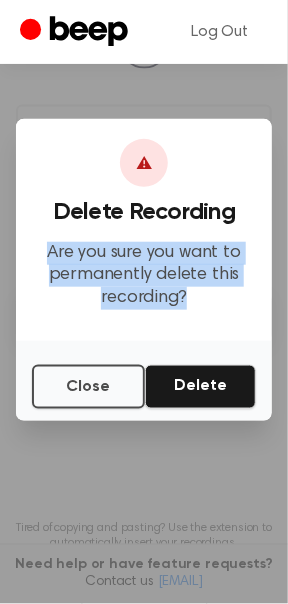 drag, startPoint x: 190, startPoint y: 304, endPoint x: 38, endPoint y: 237, distance: 166.1114 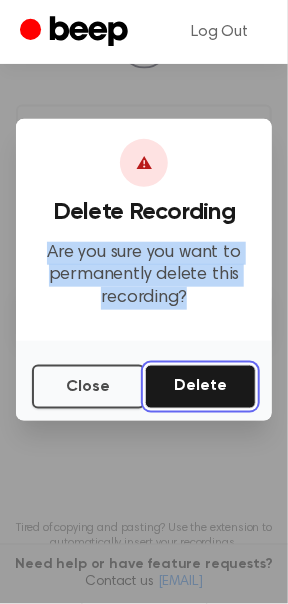 click on "Delete" at bounding box center [200, 387] 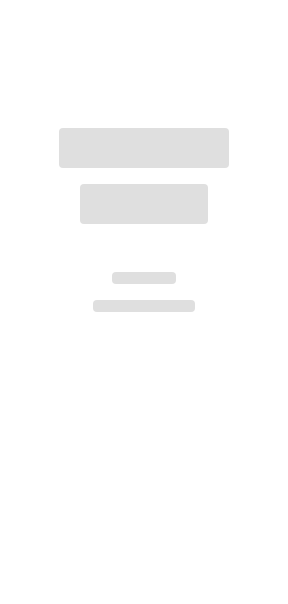 scroll, scrollTop: 0, scrollLeft: 0, axis: both 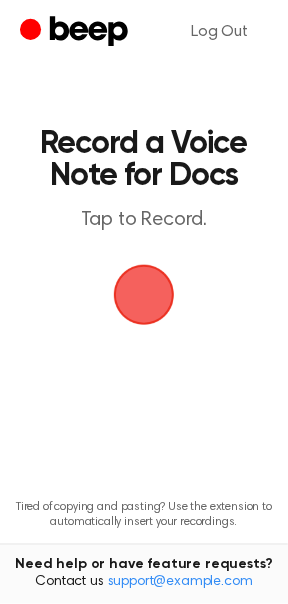 click at bounding box center (144, 295) 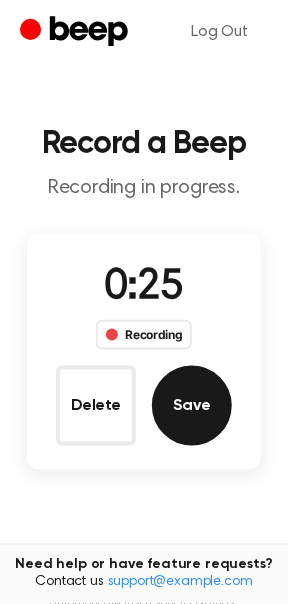 click on "Save" at bounding box center [192, 406] 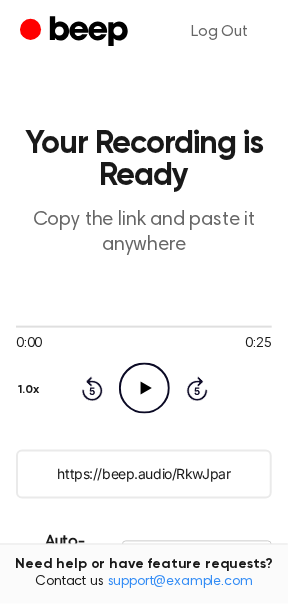 click on "Play Audio" 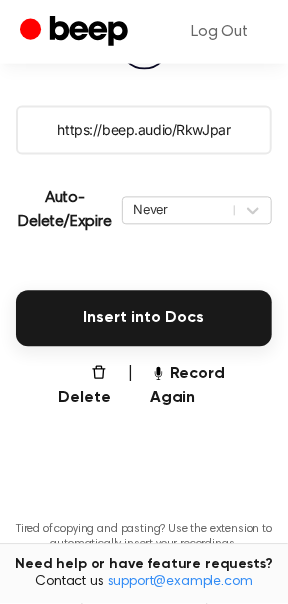 scroll, scrollTop: 345, scrollLeft: 0, axis: vertical 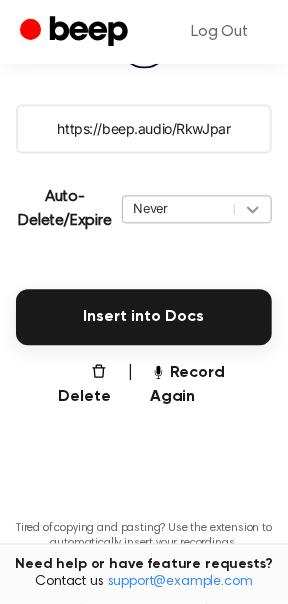 click 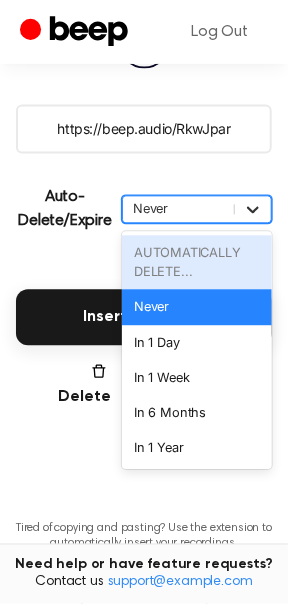 click 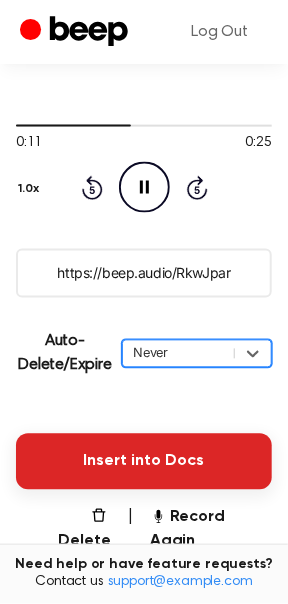 scroll, scrollTop: 0, scrollLeft: 0, axis: both 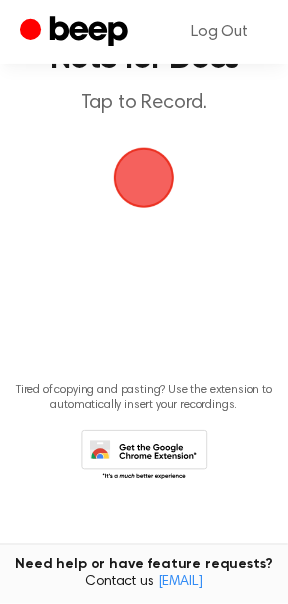 click at bounding box center [144, 178] 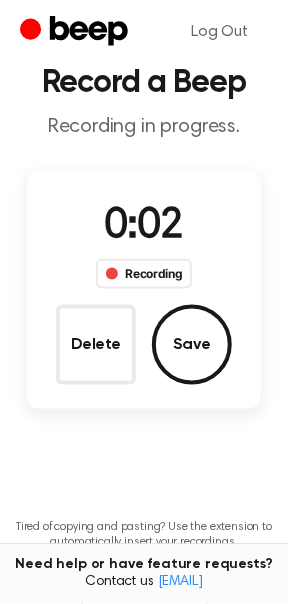 scroll, scrollTop: 0, scrollLeft: 0, axis: both 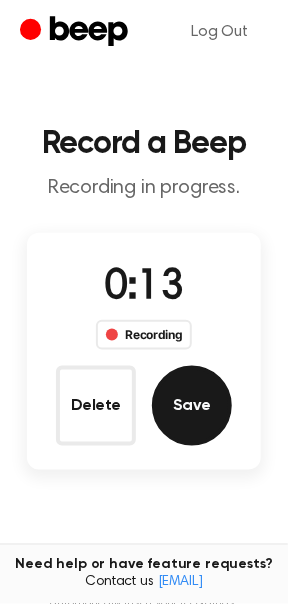 click on "Save" at bounding box center [192, 406] 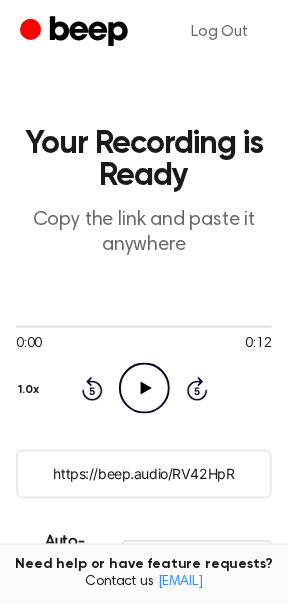 click on "Play Audio" 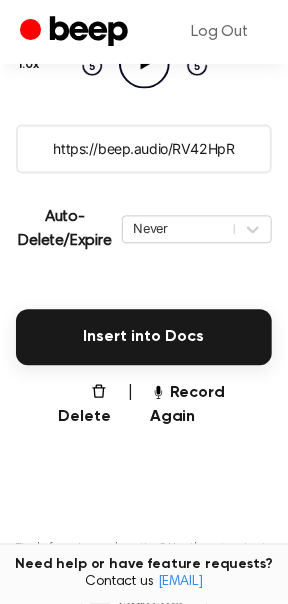 scroll, scrollTop: 345, scrollLeft: 0, axis: vertical 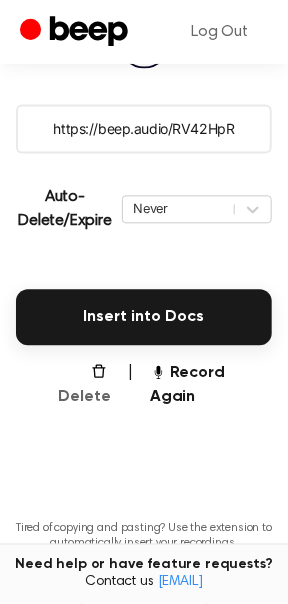 click on "Delete" at bounding box center [75, 386] 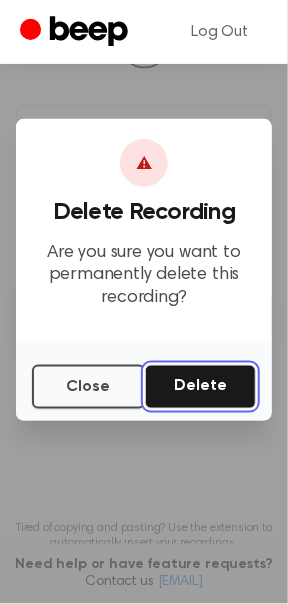 click on "Delete" at bounding box center (200, 387) 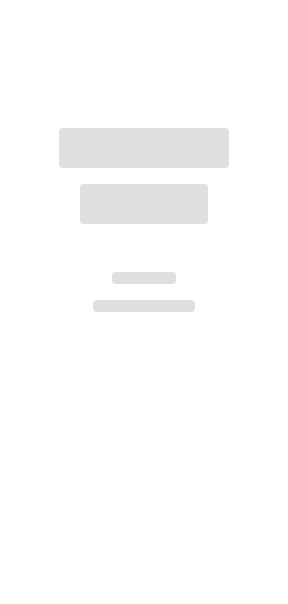 scroll, scrollTop: 0, scrollLeft: 0, axis: both 